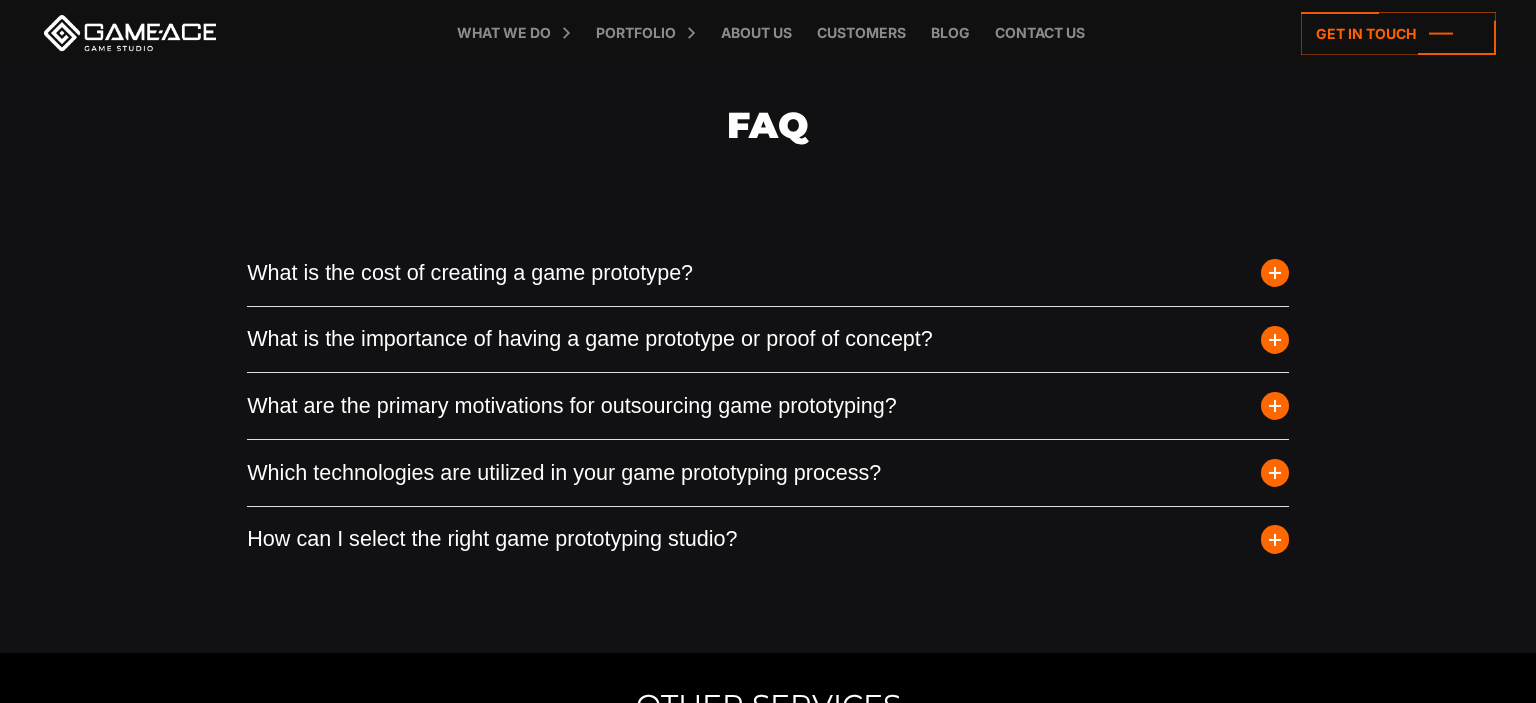 scroll, scrollTop: 6590, scrollLeft: 0, axis: vertical 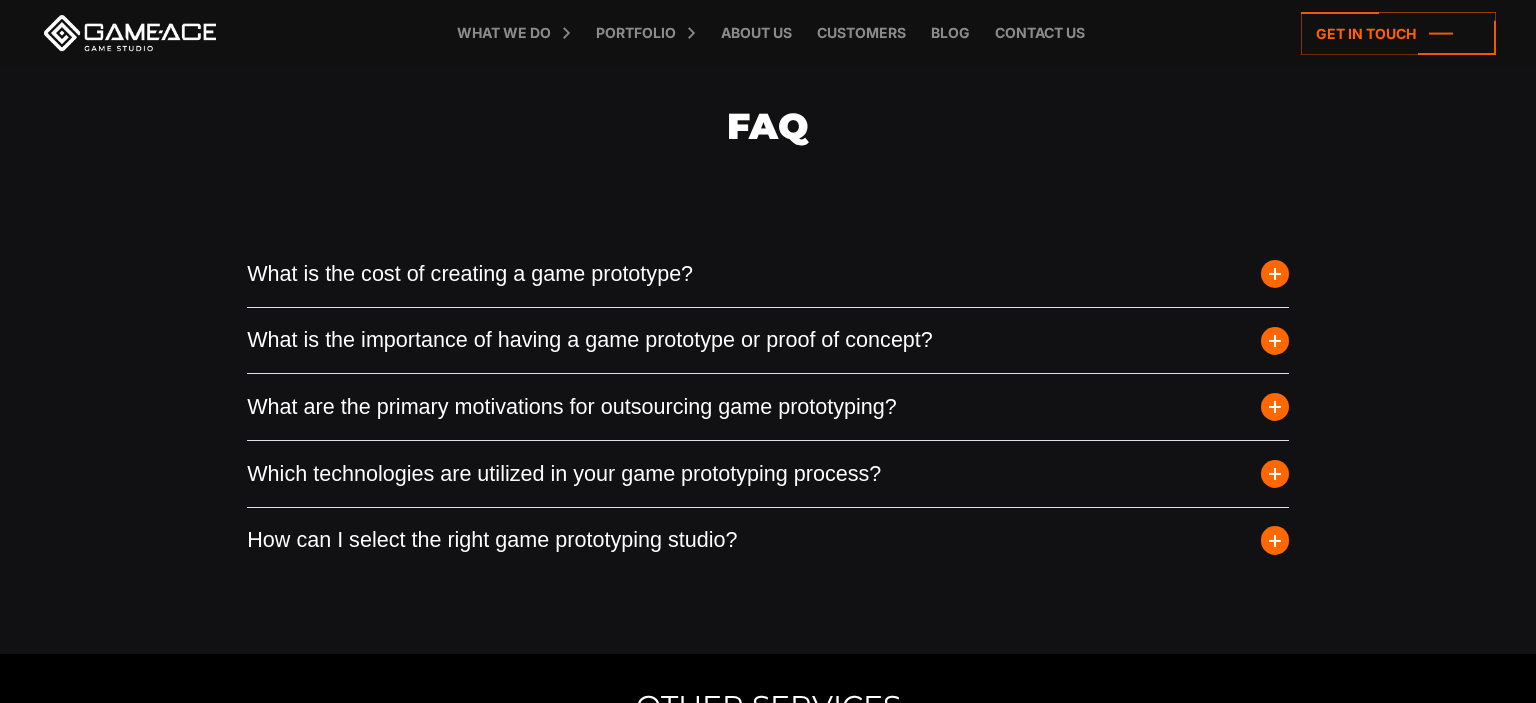 click at bounding box center (1275, 274) 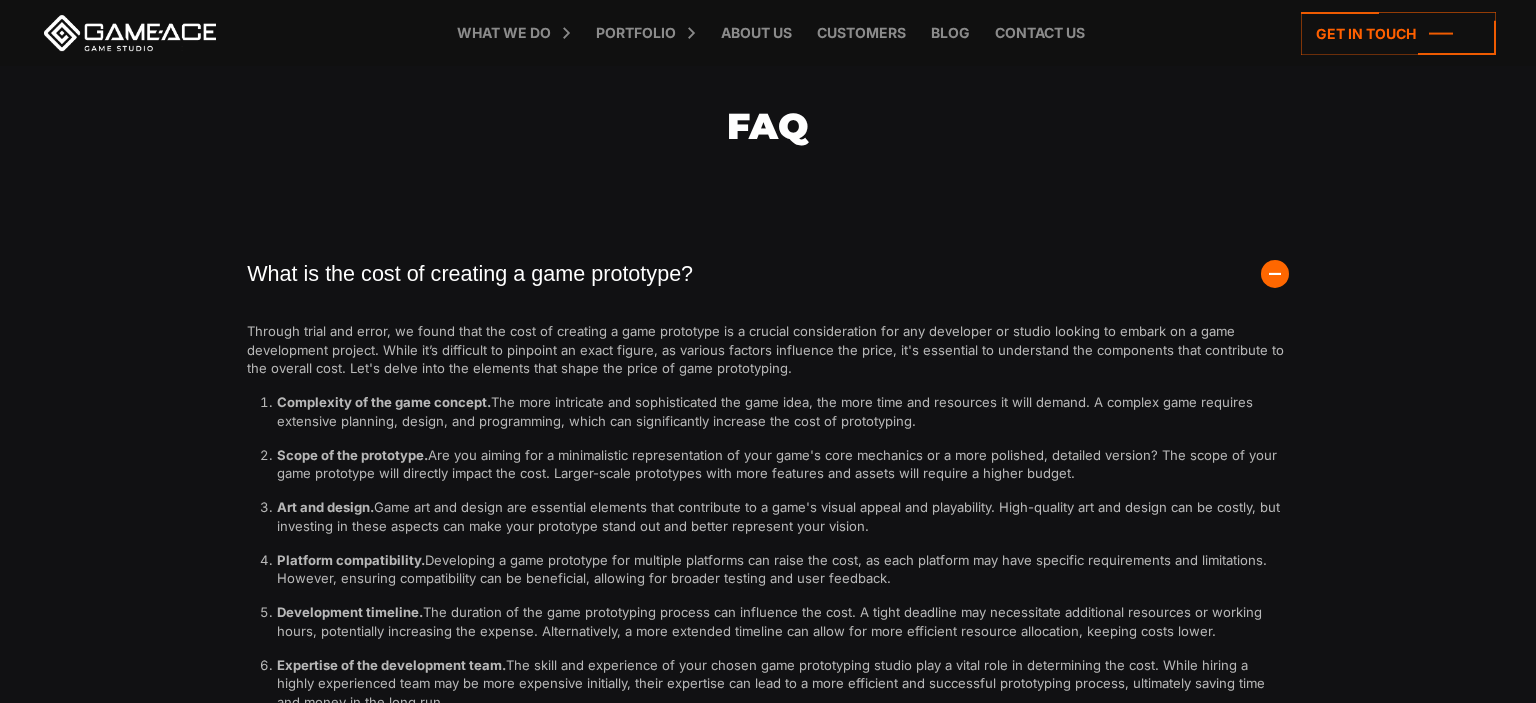 click at bounding box center (1275, 274) 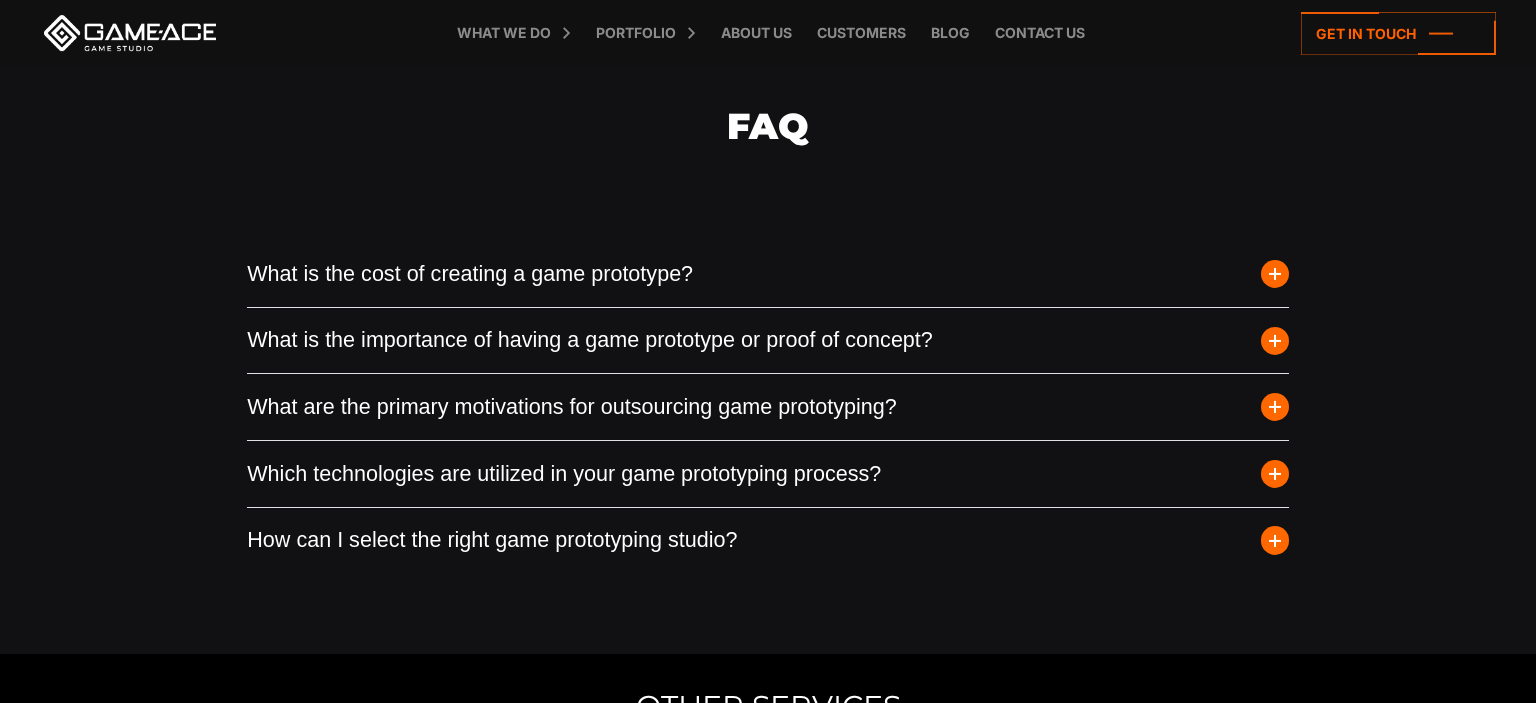 click at bounding box center [1275, 341] 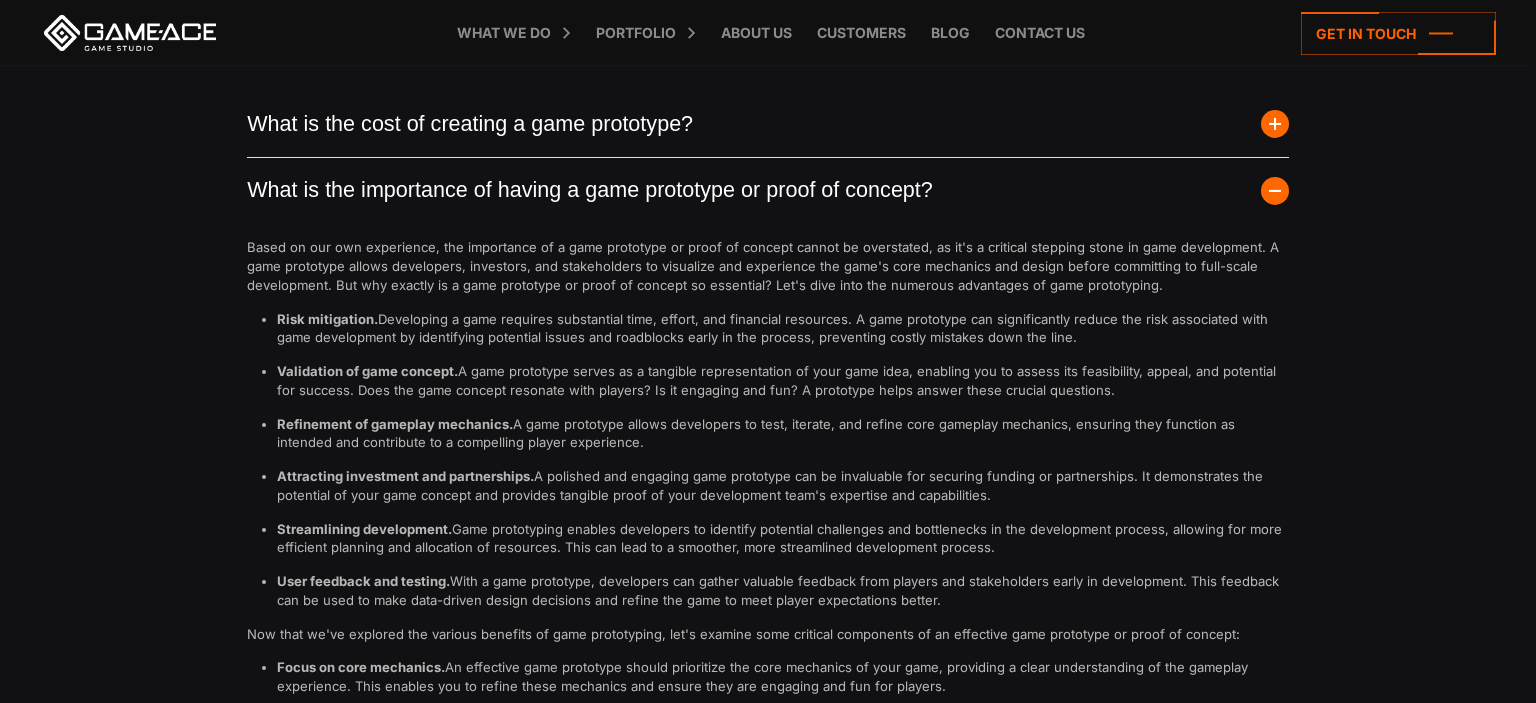 scroll, scrollTop: 6744, scrollLeft: 0, axis: vertical 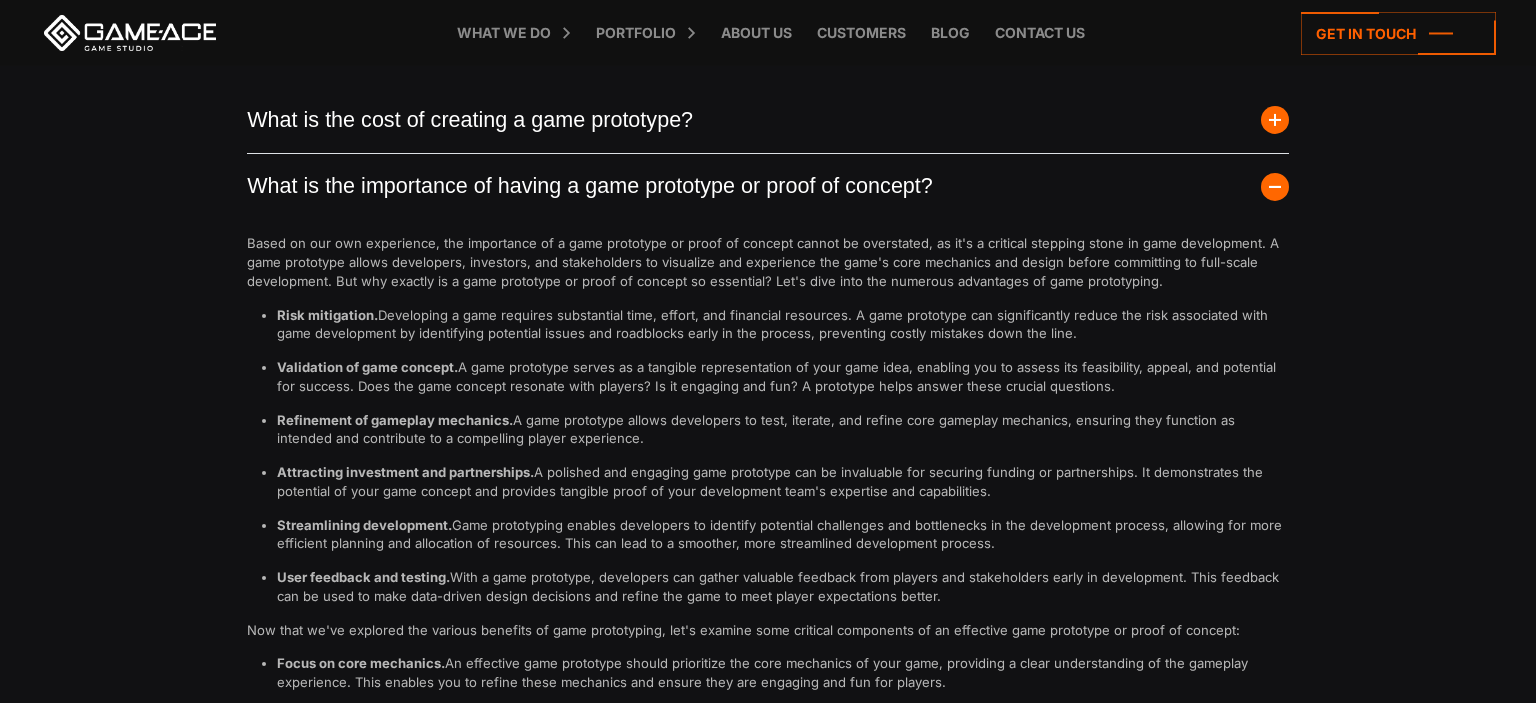 click at bounding box center (1275, 187) 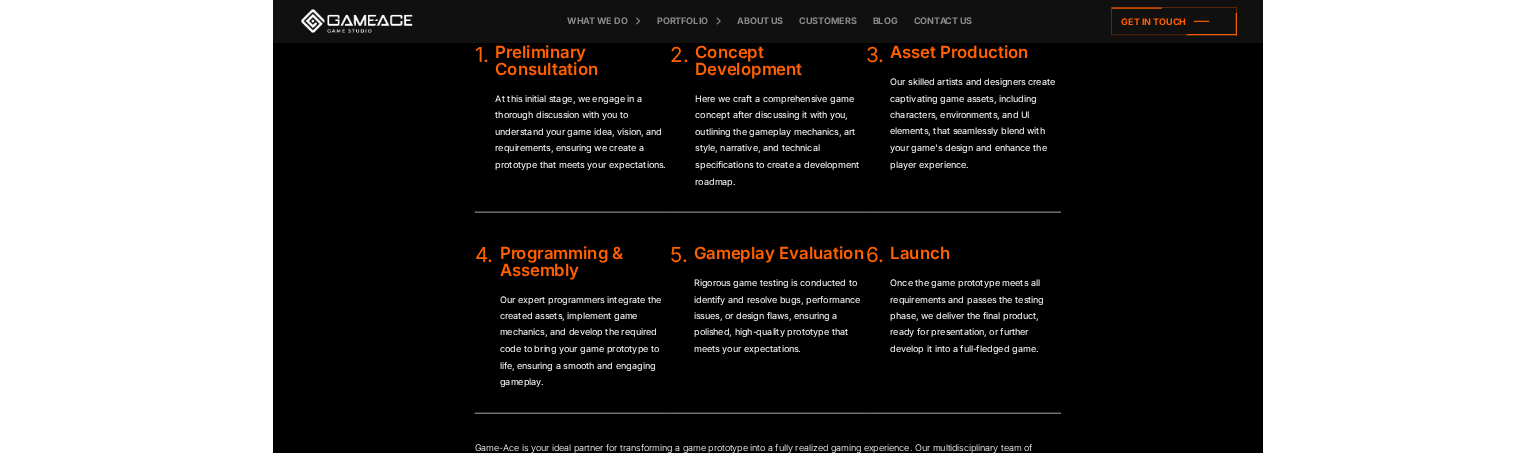 scroll, scrollTop: 4984, scrollLeft: 0, axis: vertical 